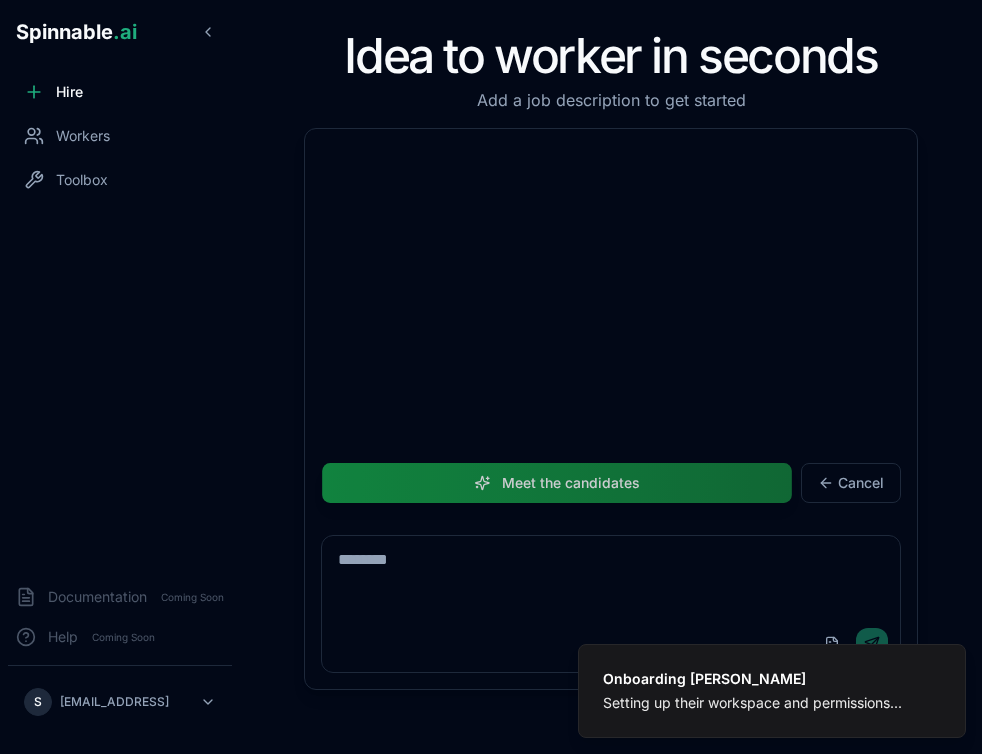 scroll, scrollTop: 0, scrollLeft: 0, axis: both 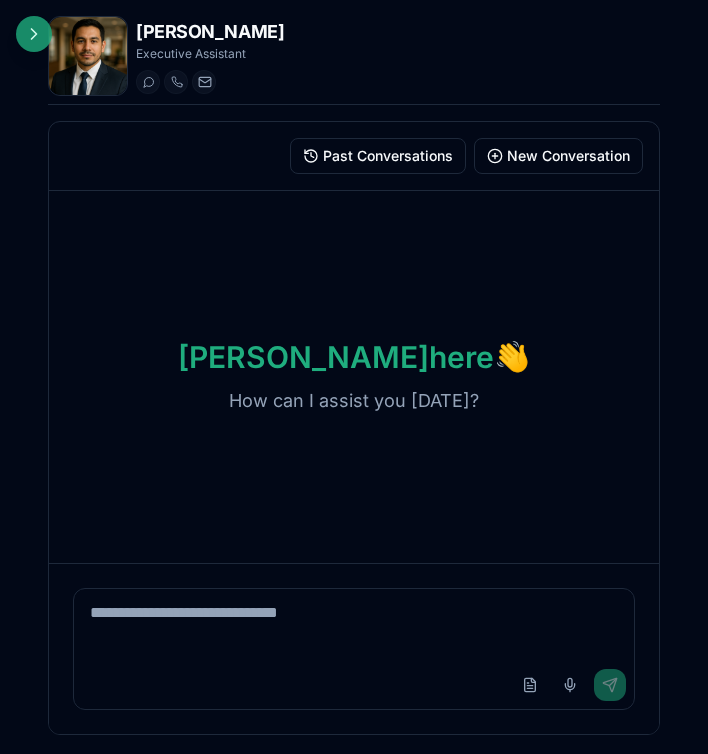 click at bounding box center (34, 34) 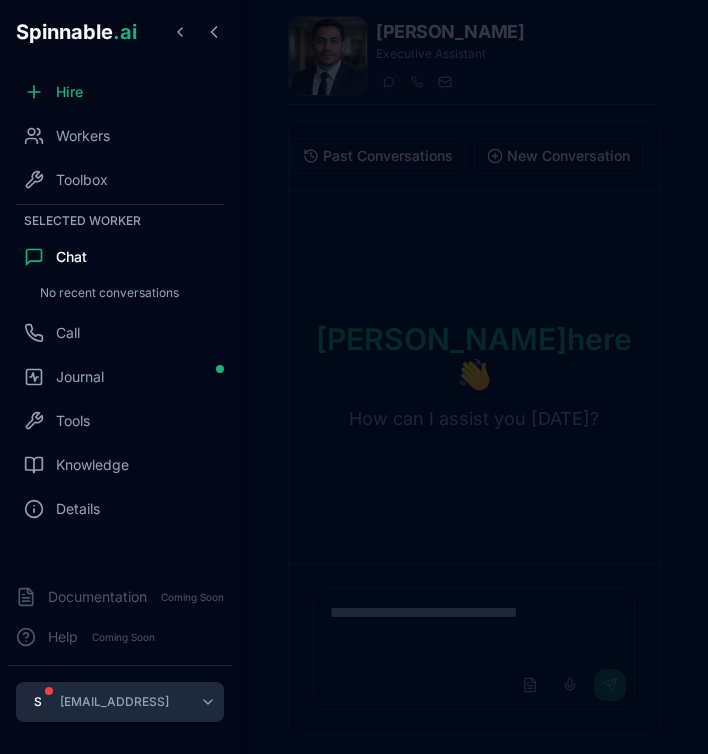 click on "Spinnable .ai Hire Workers Toolbox Selected Worker Chat No recent conversations Call Journal Tools Knowledge Details Documentation Coming Soon Help Coming Soon S sebastiao+what@spinnable.ai Bastien Costa Executive Assistant Start a chat Start a call bastien.costa@getspinnable.ai Past Conversations New Conversation Conversations No conversations yet Bastien  here  👋 How can I assist you today? Upload File Voice Input Send" at bounding box center (354, 377) 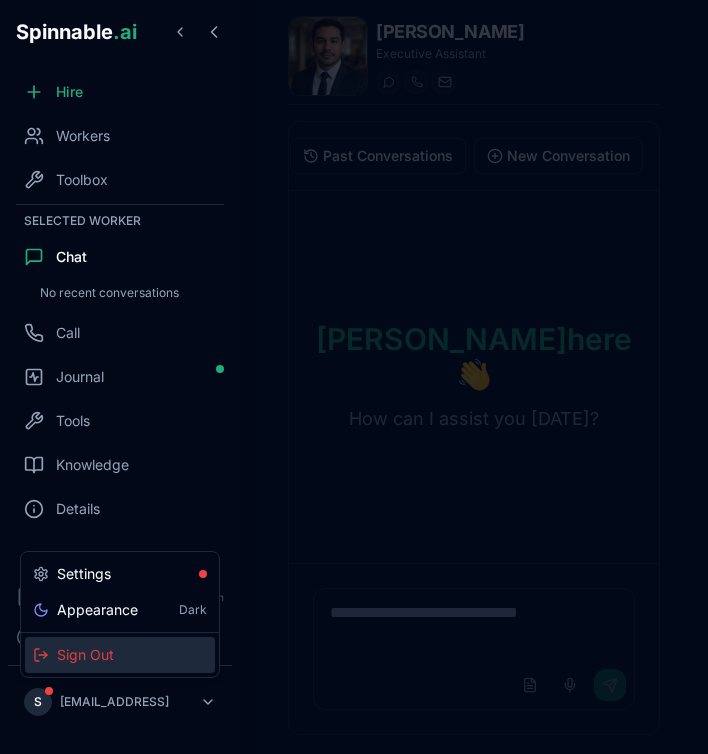 click on "Sign Out" at bounding box center [120, 655] 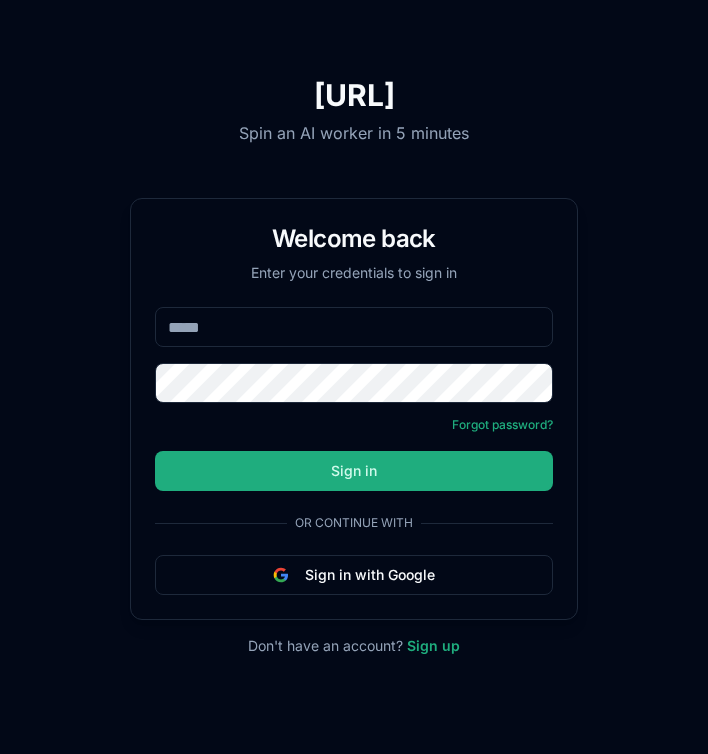 scroll, scrollTop: 0, scrollLeft: 0, axis: both 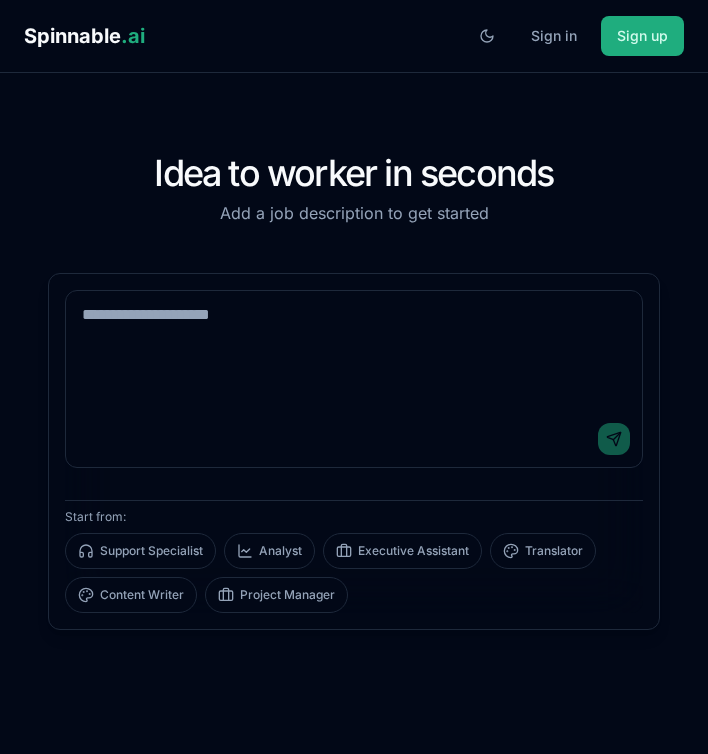 click on "Idea to worker in seconds Add a job description to get started Send Start from: Support Specialist Analyst Executive Assistant Translator Content Writer Project Manager" at bounding box center [354, 413] 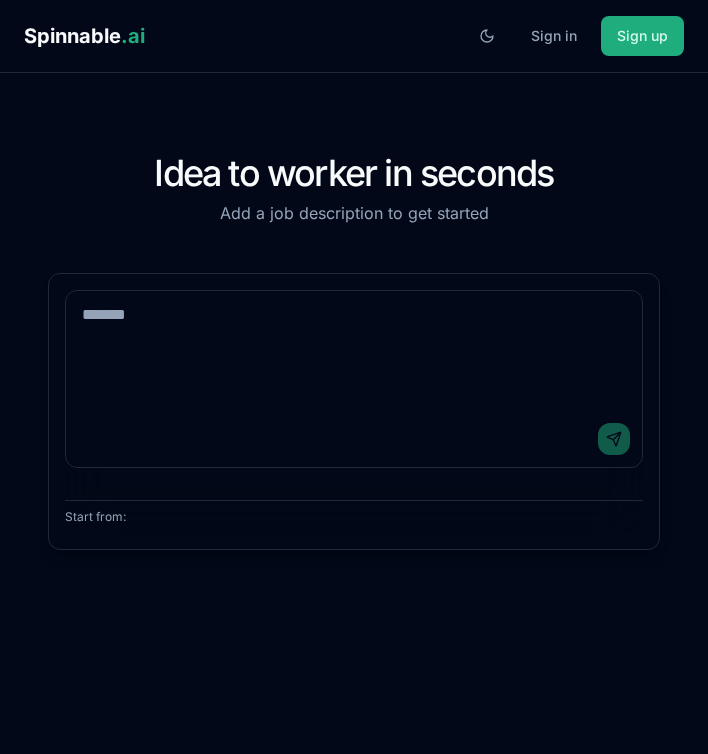 scroll, scrollTop: 0, scrollLeft: 0, axis: both 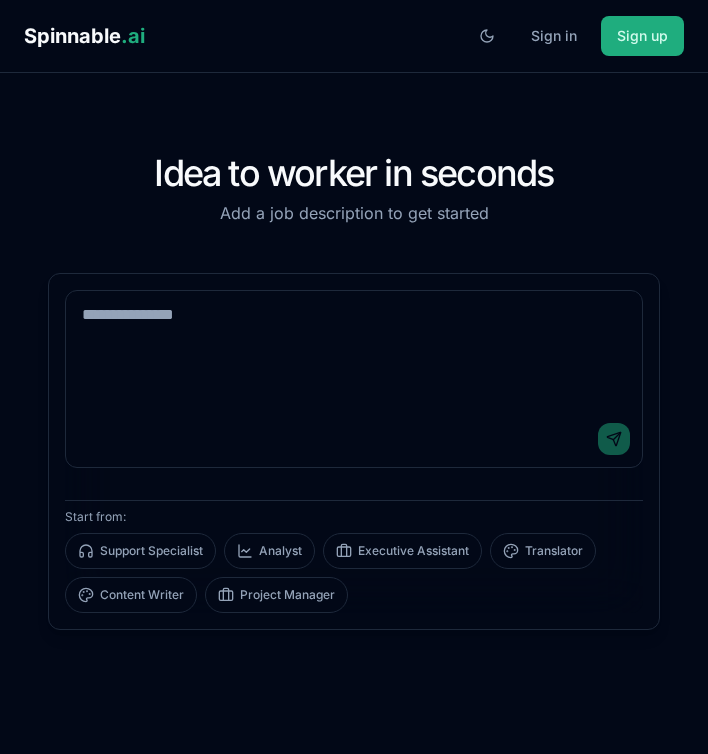 click at bounding box center [354, 351] 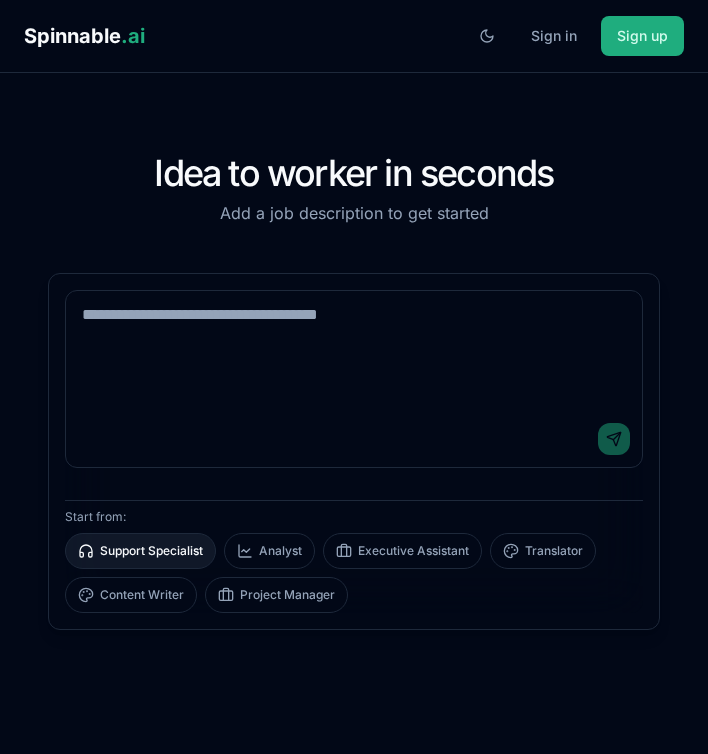 click on "Support Specialist" at bounding box center [140, 551] 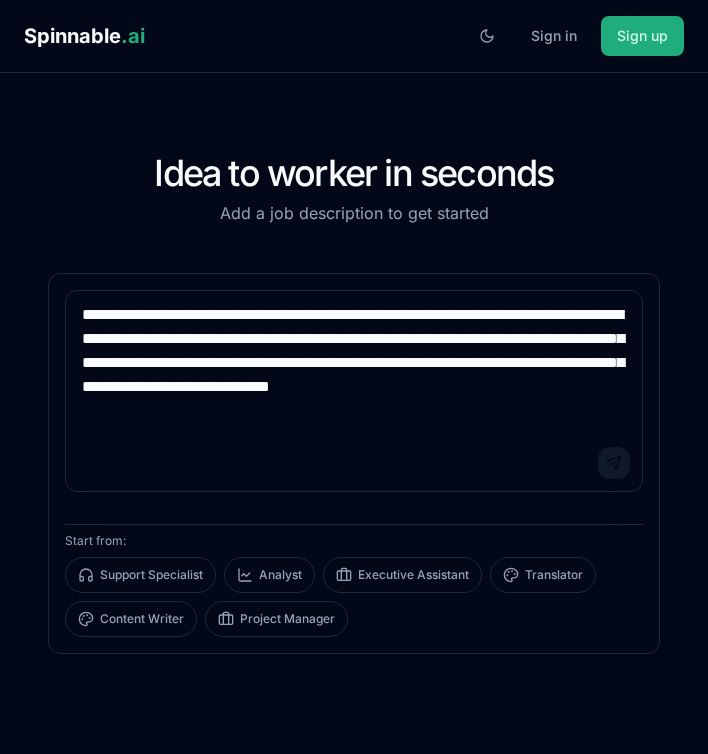 click on "Send" at bounding box center [614, 463] 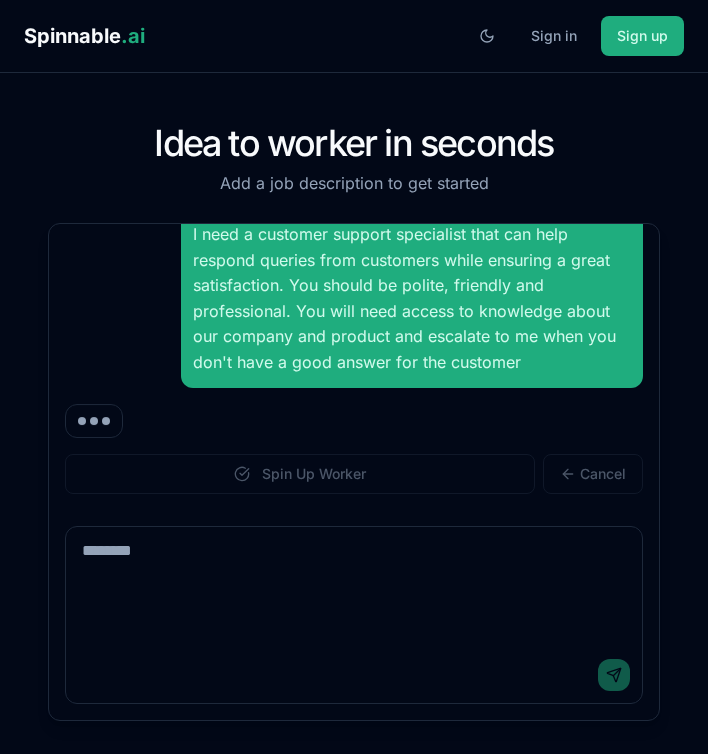 scroll, scrollTop: 29, scrollLeft: 0, axis: vertical 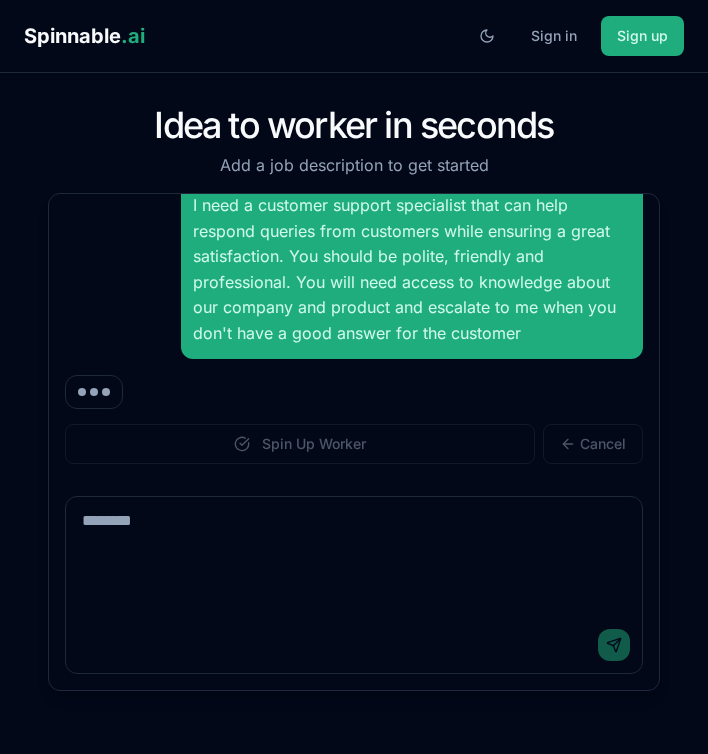 click at bounding box center (354, 557) 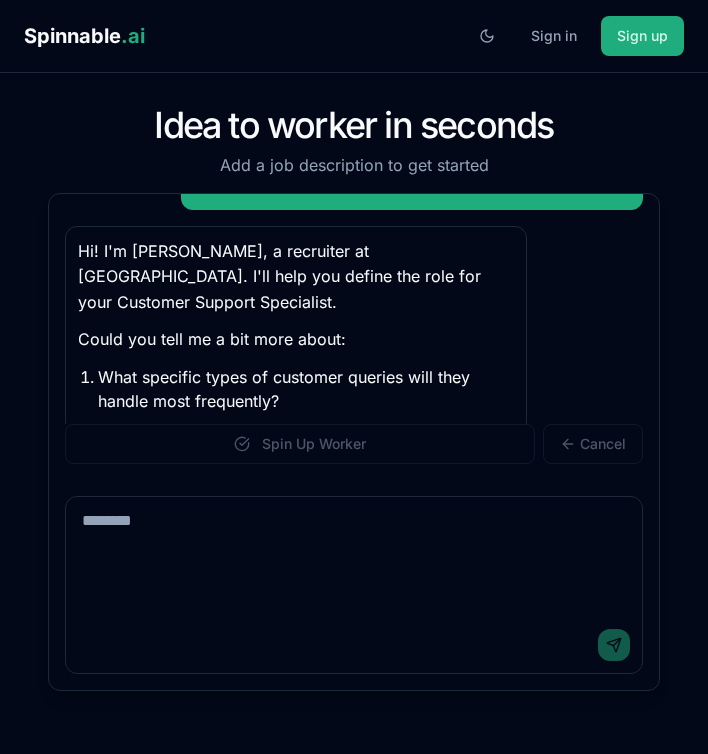paste on "**********" 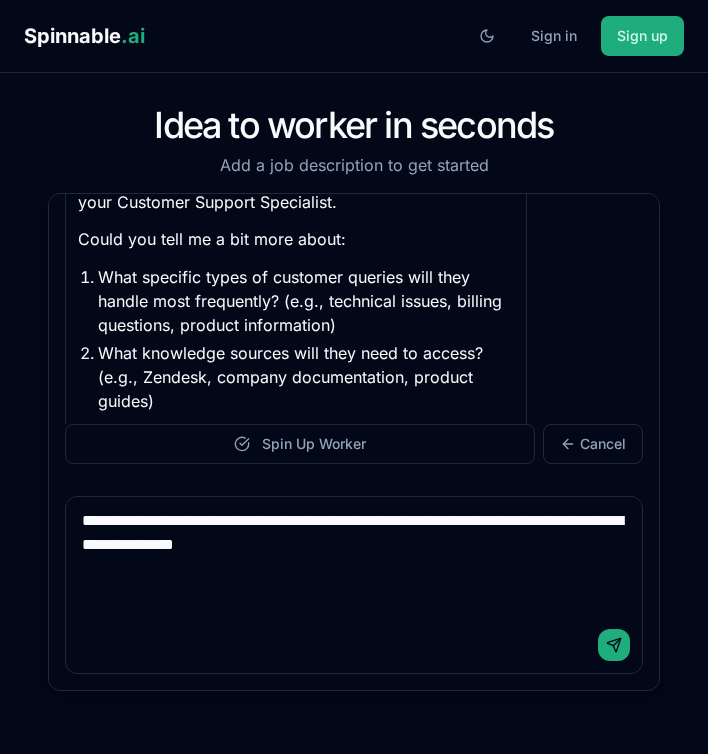 type 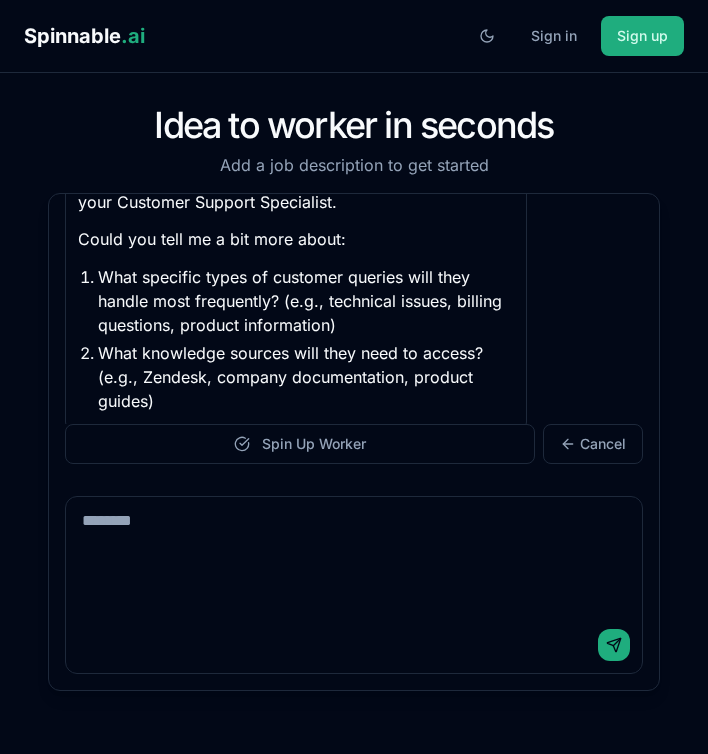 scroll, scrollTop: 403, scrollLeft: 0, axis: vertical 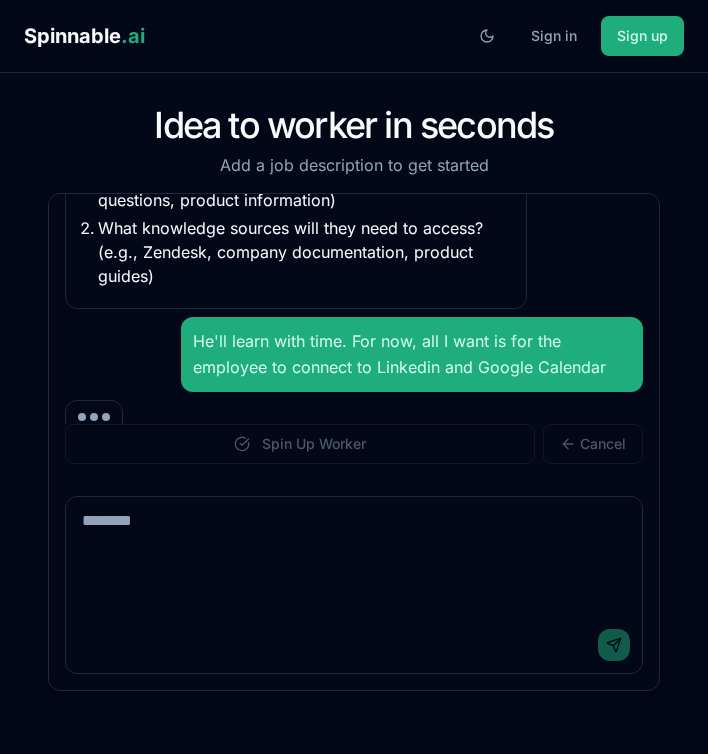 click on "He'll learn with time. For now, all I want is for the employee to connect to Linkedin and Google Calendar" at bounding box center [412, 354] 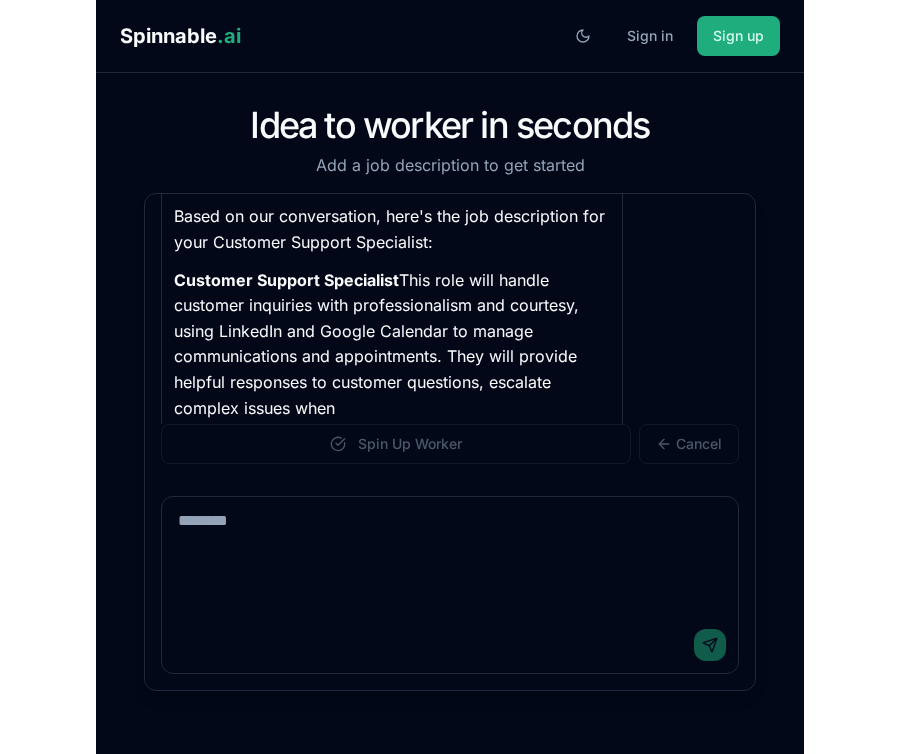 scroll, scrollTop: 892, scrollLeft: 0, axis: vertical 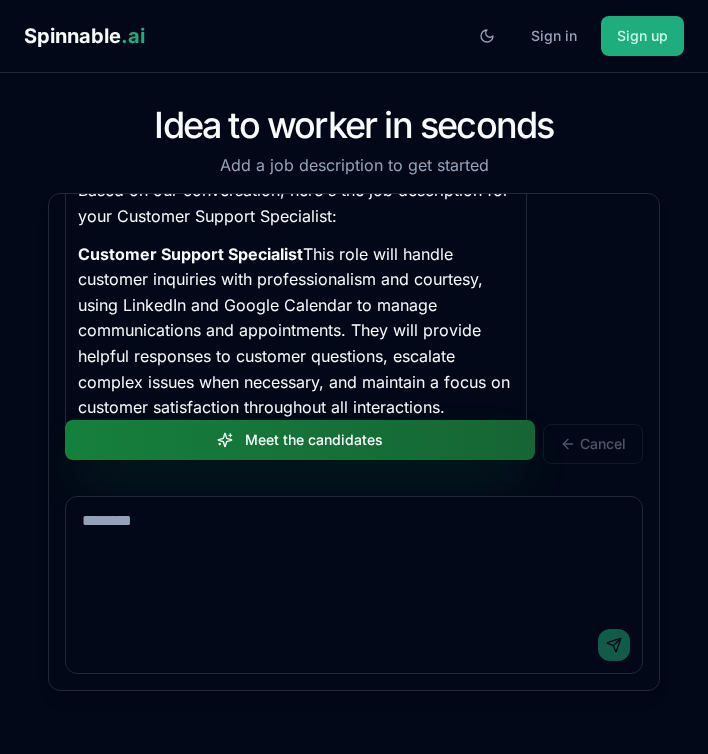 click on "Meet the candidates" at bounding box center [300, 440] 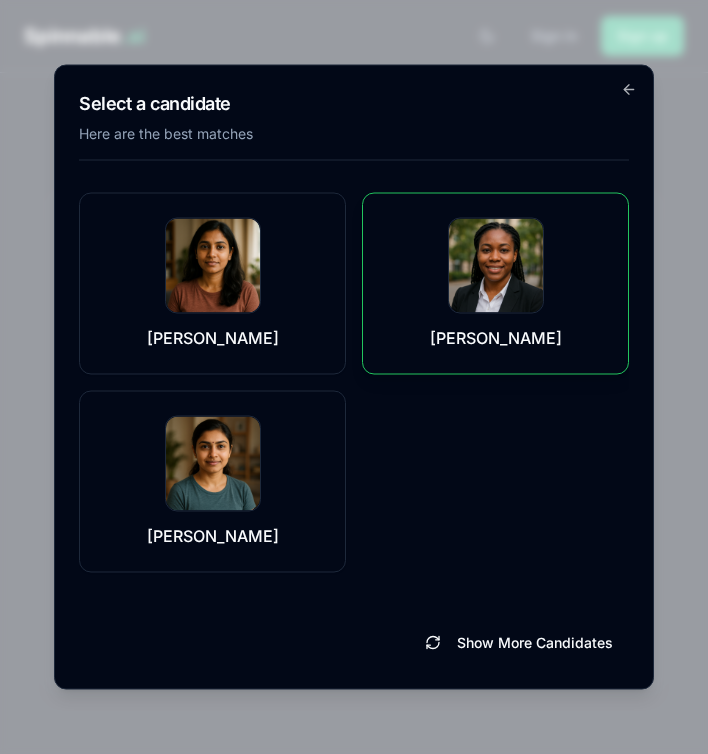 click on "[PERSON_NAME]" at bounding box center [496, 338] 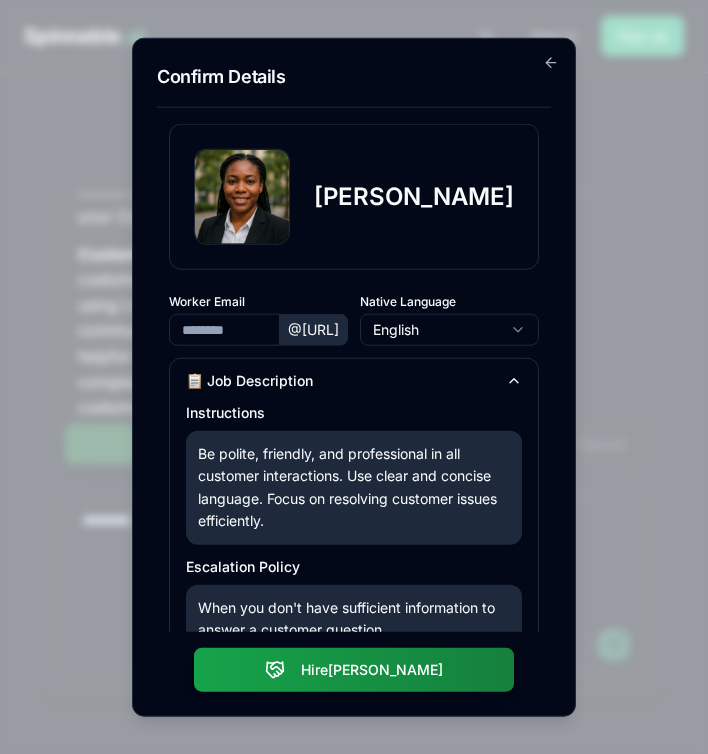 type on "**********" 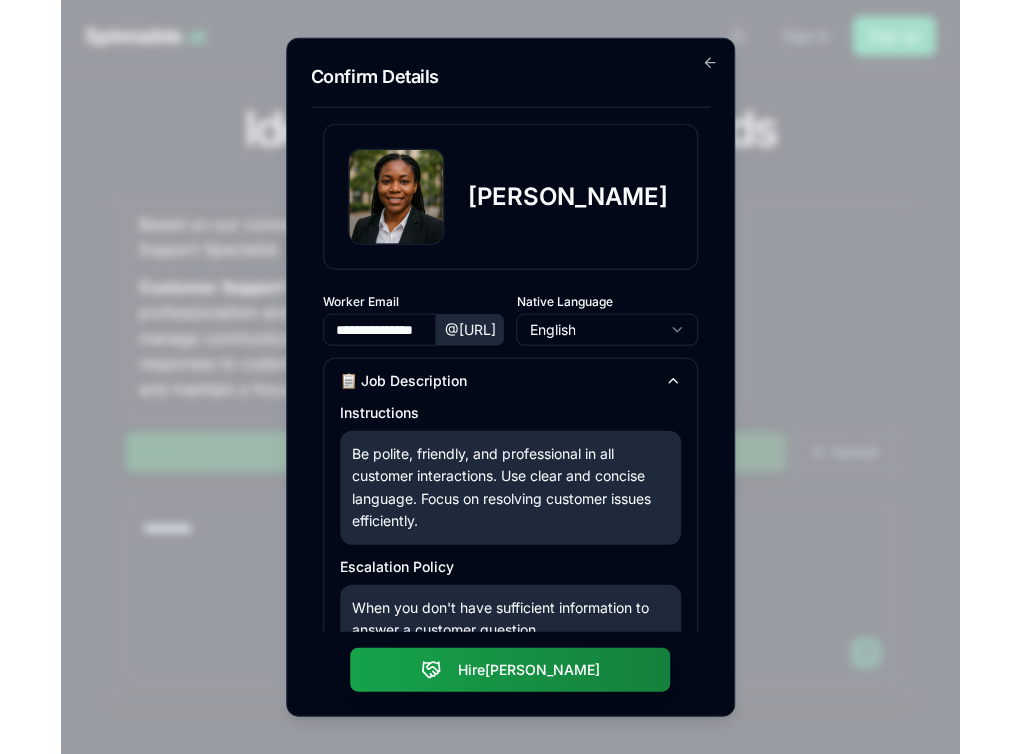 scroll, scrollTop: 665, scrollLeft: 0, axis: vertical 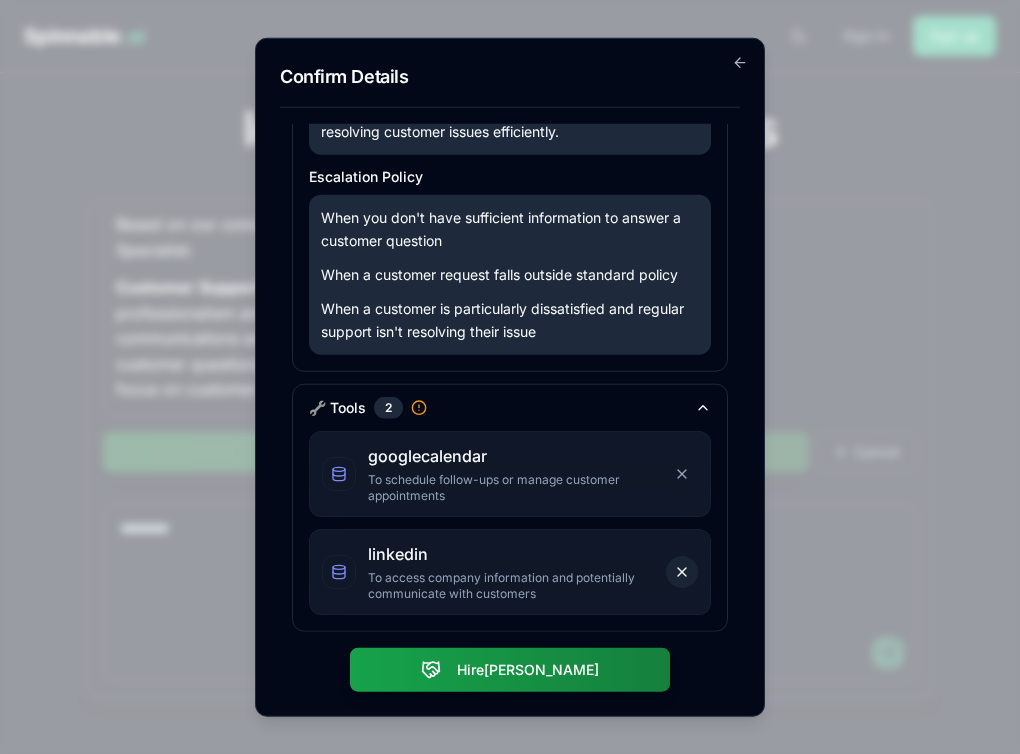 click on "Remove  linkedin" at bounding box center [682, 572] 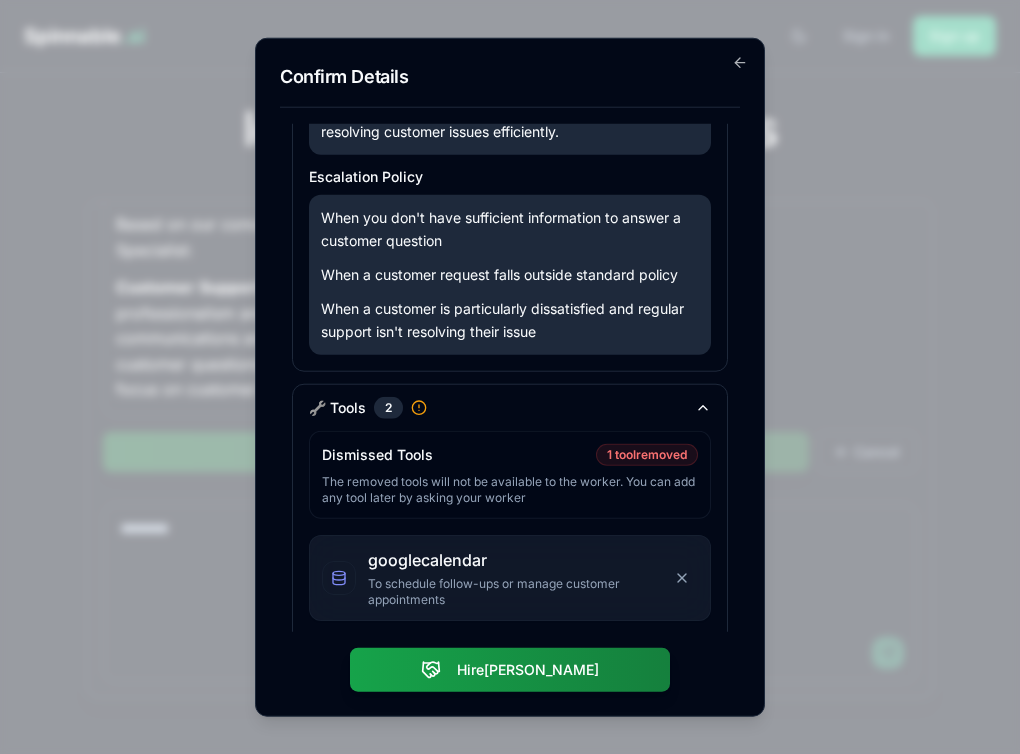 scroll, scrollTop: 471, scrollLeft: 0, axis: vertical 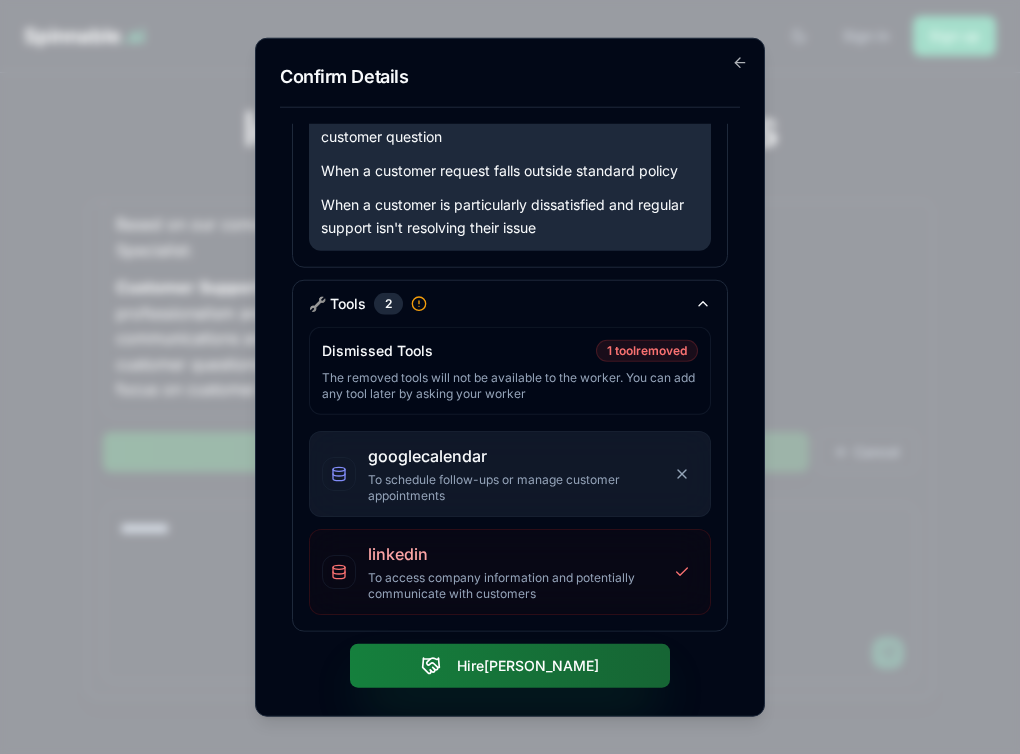 click on "Hire  [PERSON_NAME]" at bounding box center (510, 665) 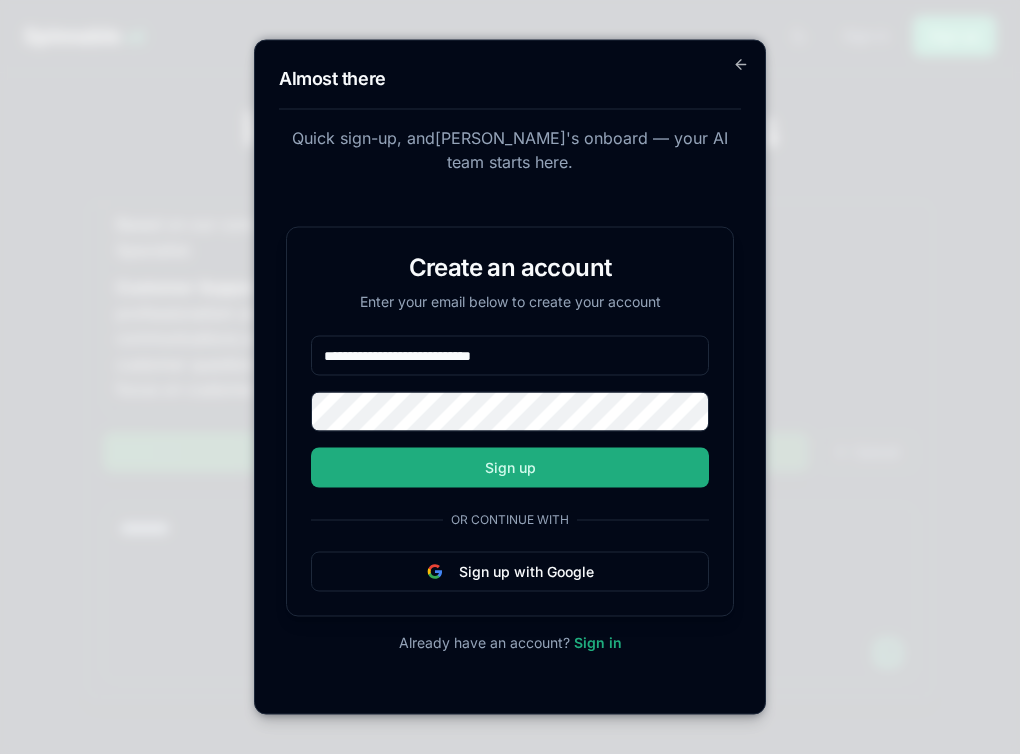 type on "**********" 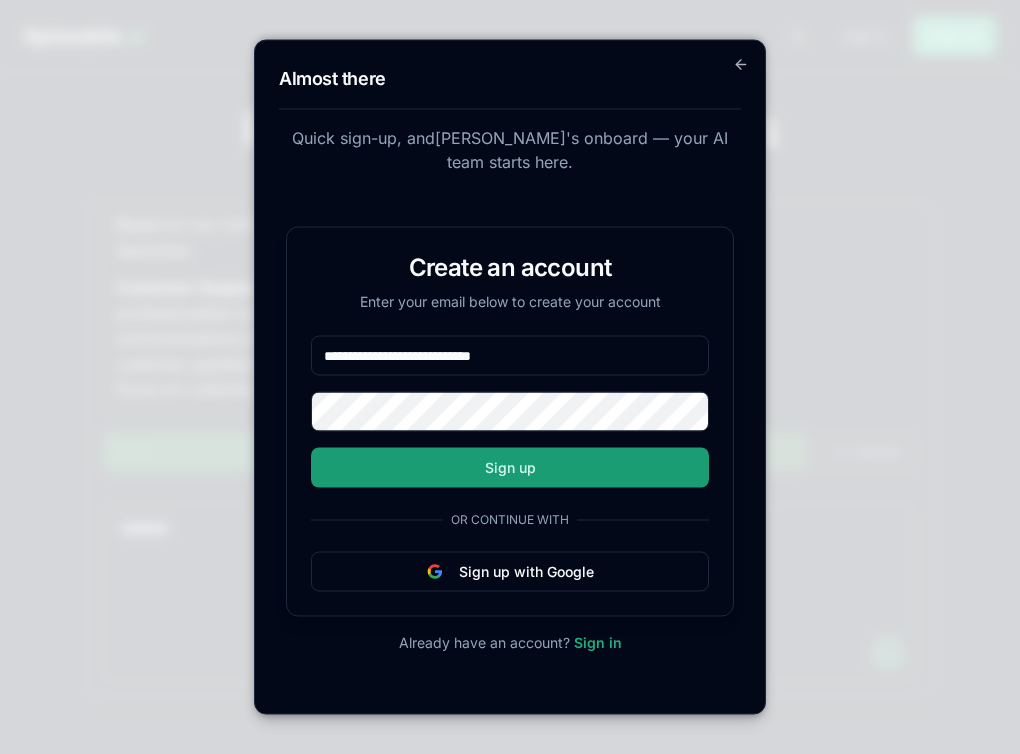 click on "Sign up" at bounding box center (510, 468) 